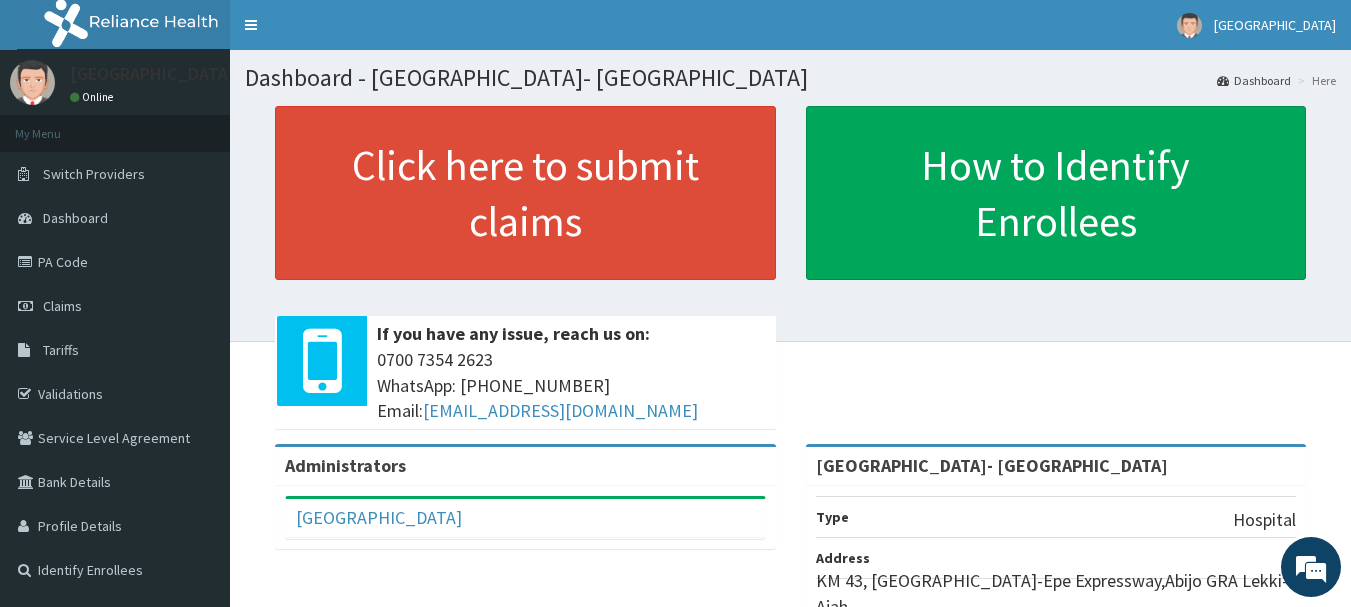 scroll, scrollTop: 0, scrollLeft: 0, axis: both 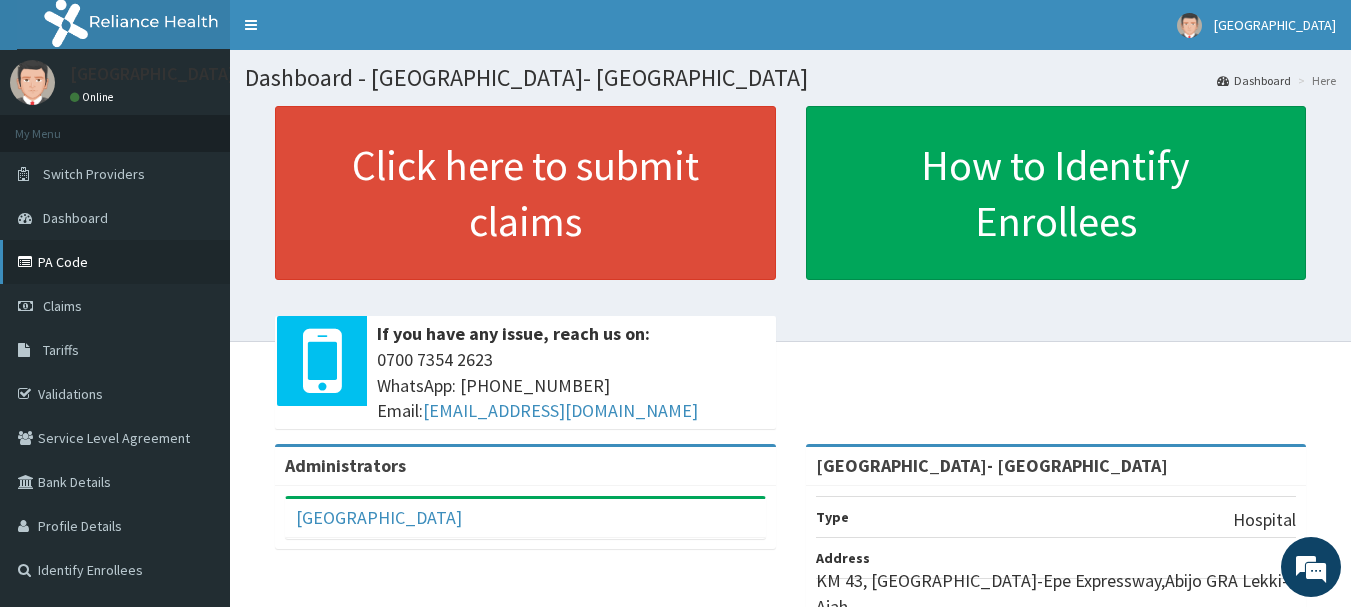 click on "PA Code" at bounding box center (115, 262) 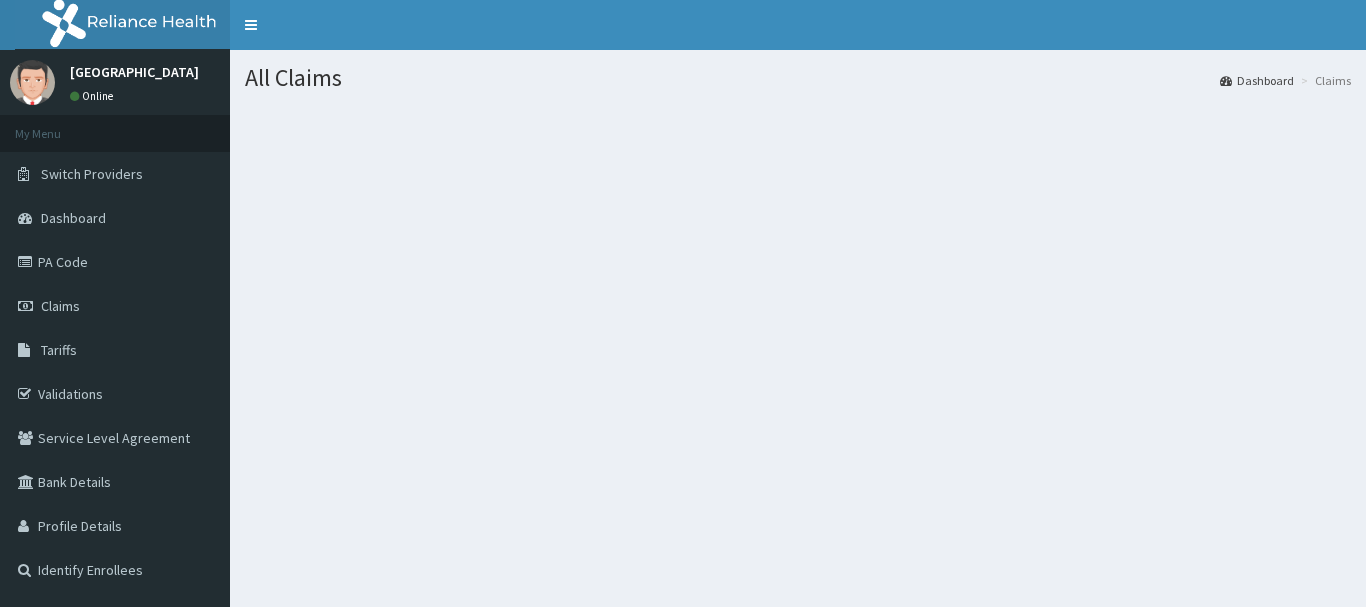 scroll, scrollTop: 0, scrollLeft: 0, axis: both 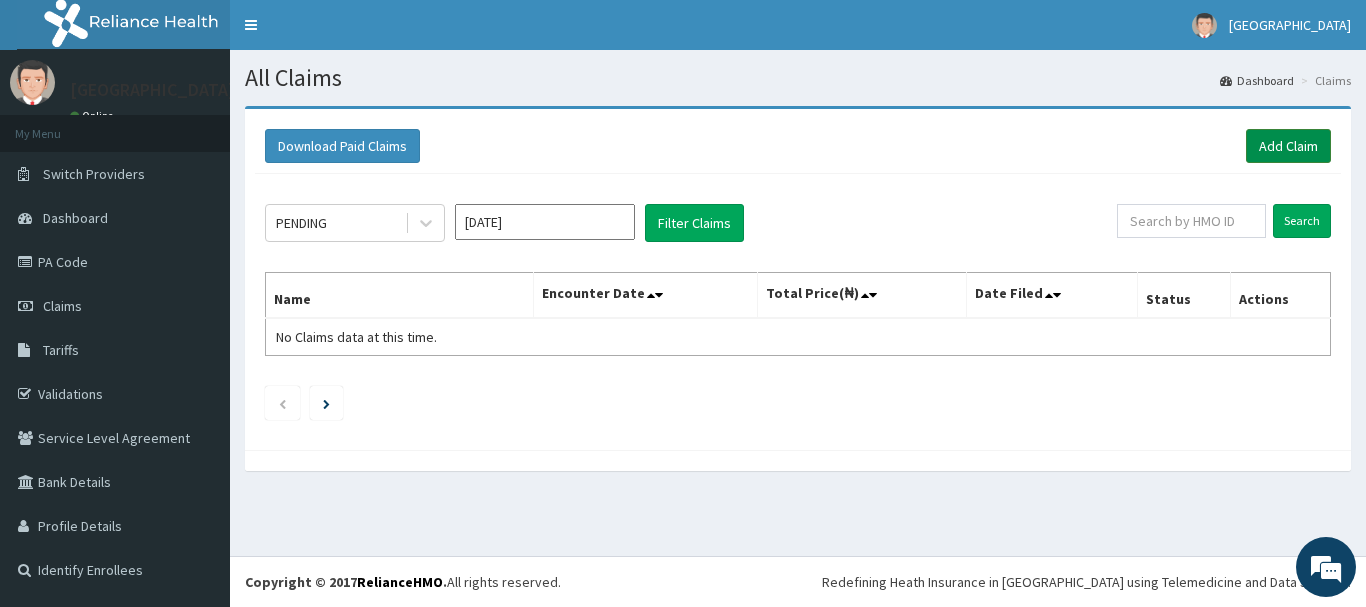 click on "Add Claim" at bounding box center (1288, 146) 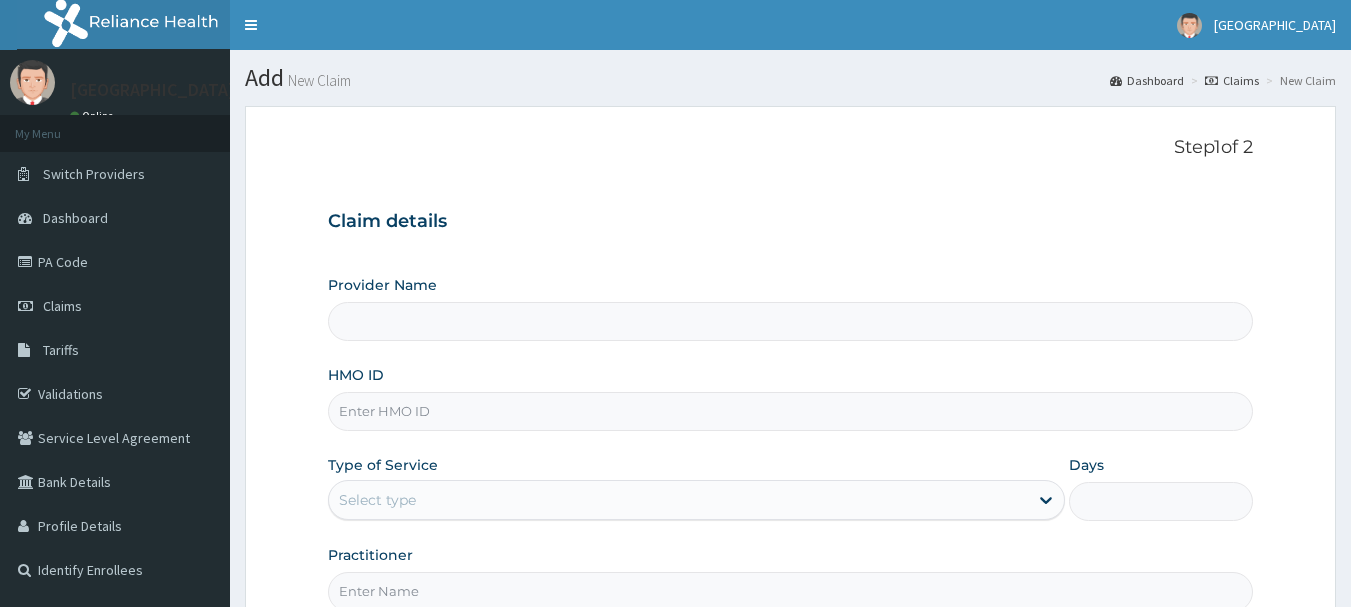 scroll, scrollTop: 0, scrollLeft: 0, axis: both 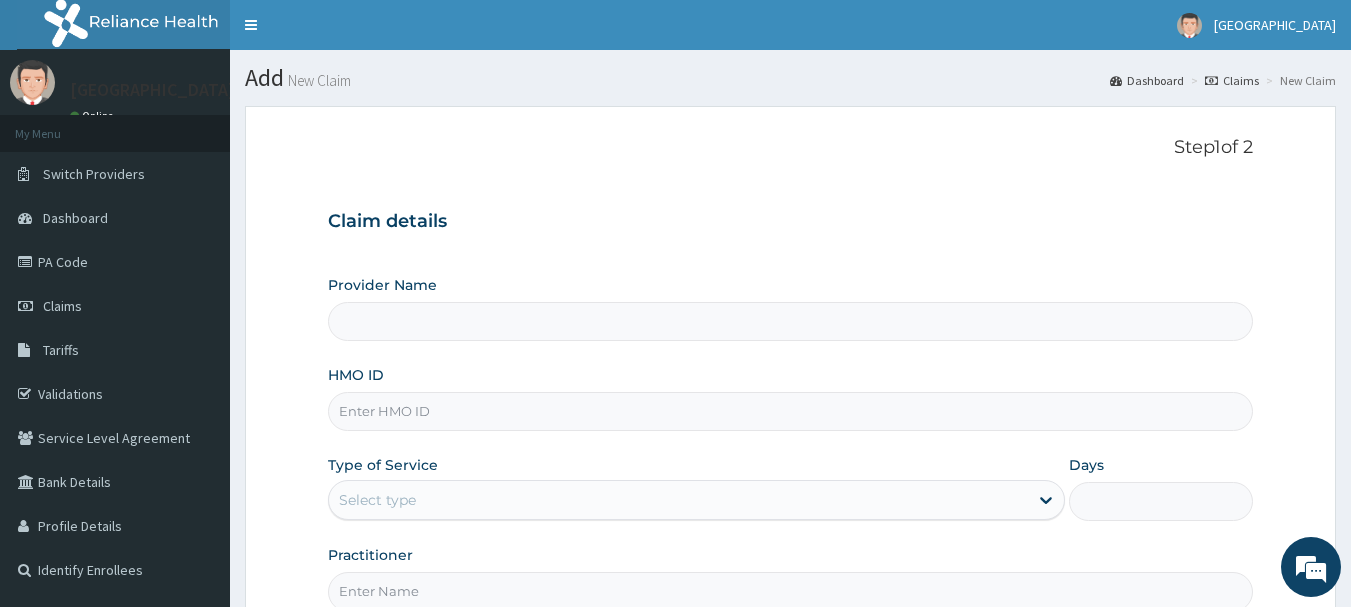 type on "[GEOGRAPHIC_DATA]- [GEOGRAPHIC_DATA]" 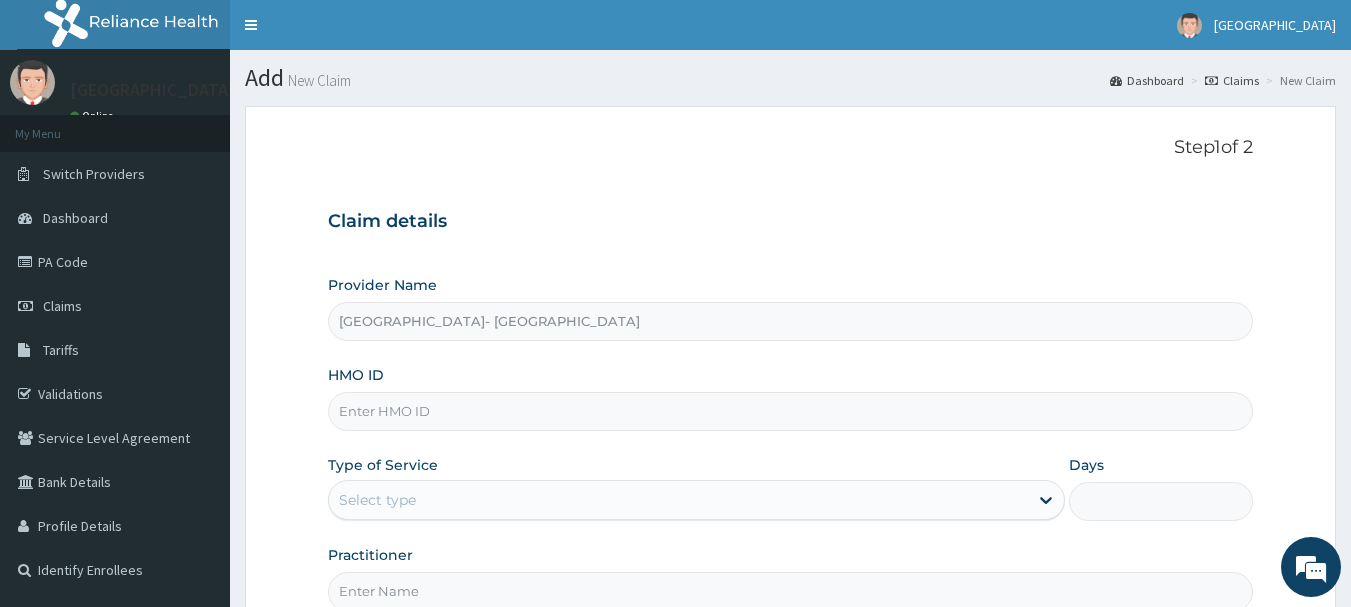 click on "HMO ID" at bounding box center (791, 411) 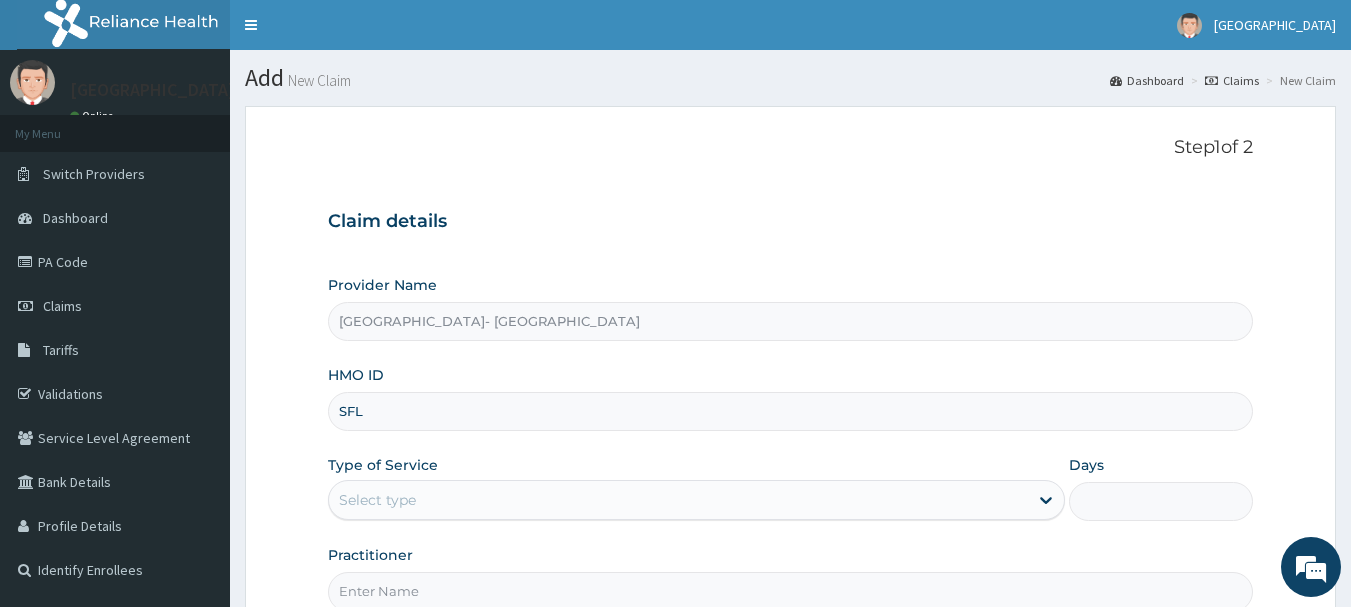type on "SFL/10368/F" 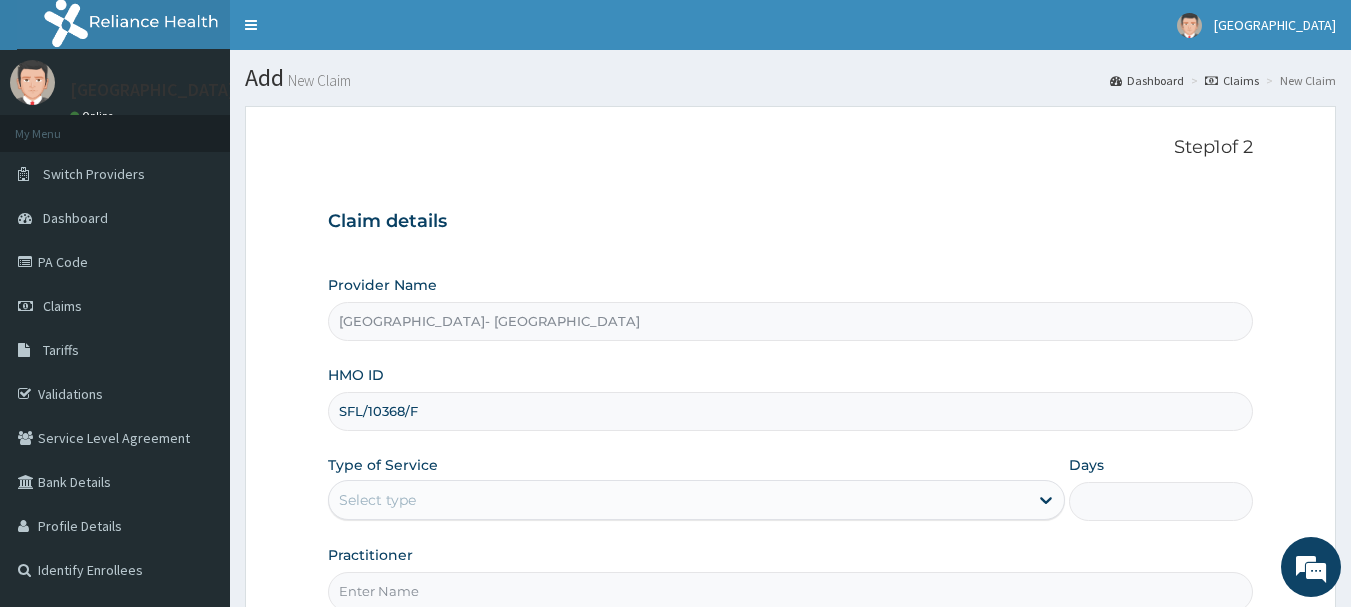 click on "Select type" at bounding box center (678, 500) 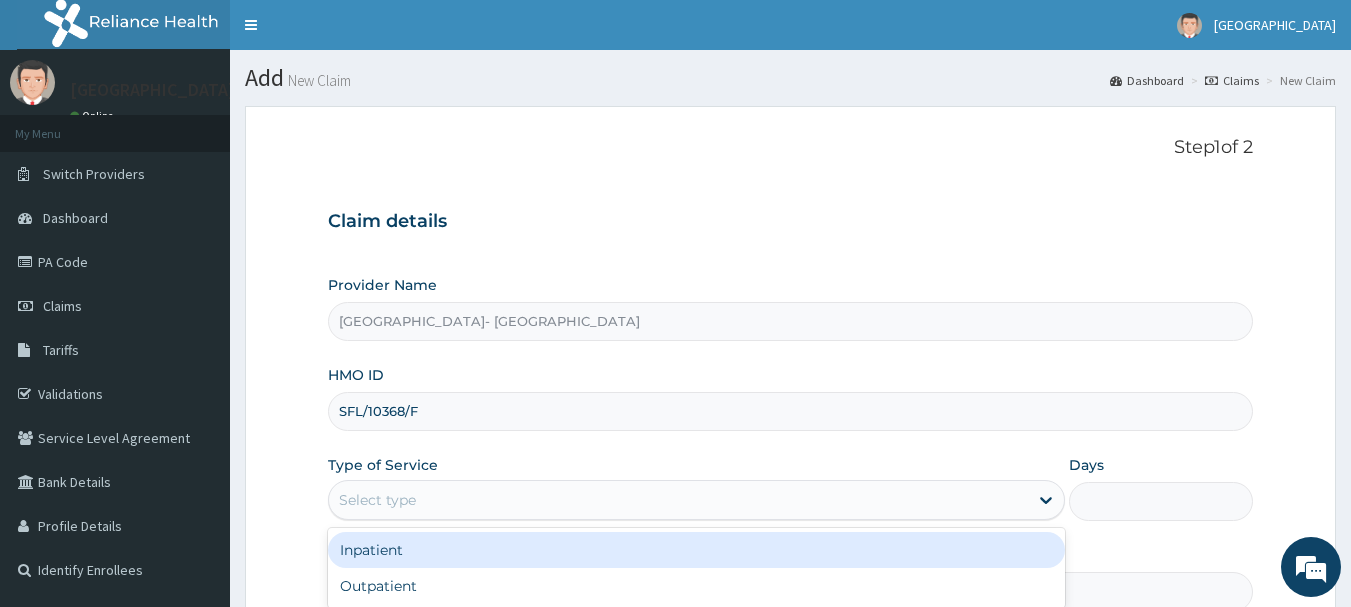 scroll, scrollTop: 0, scrollLeft: 0, axis: both 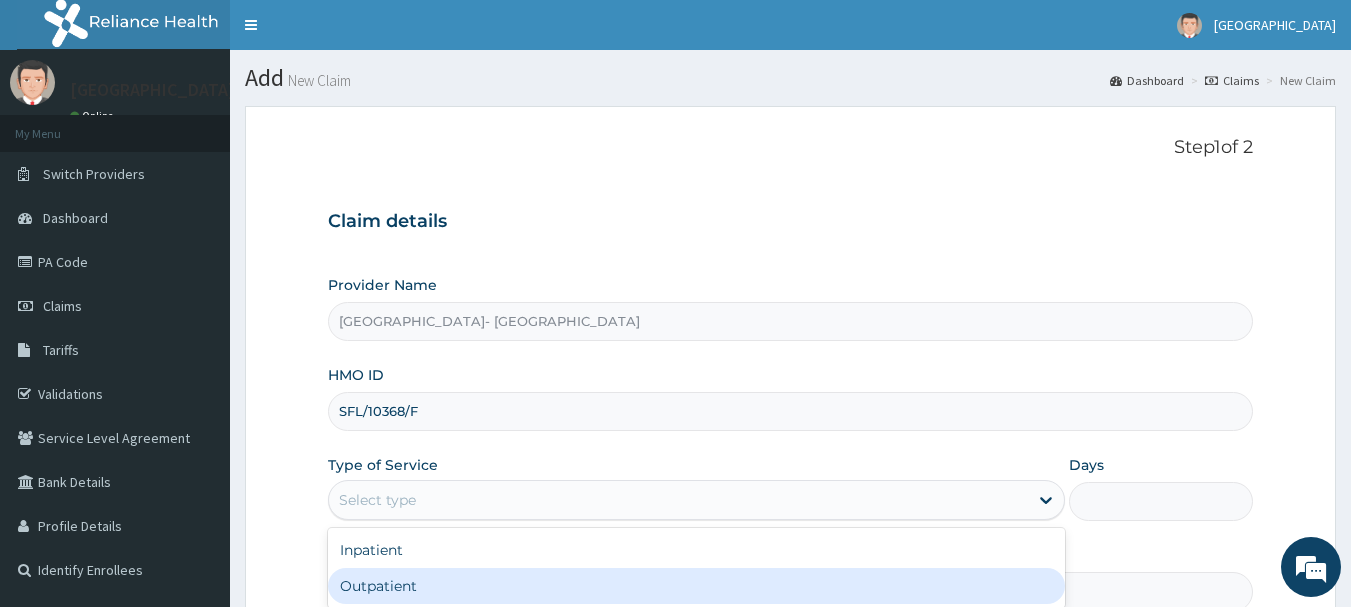click on "Outpatient" at bounding box center [696, 586] 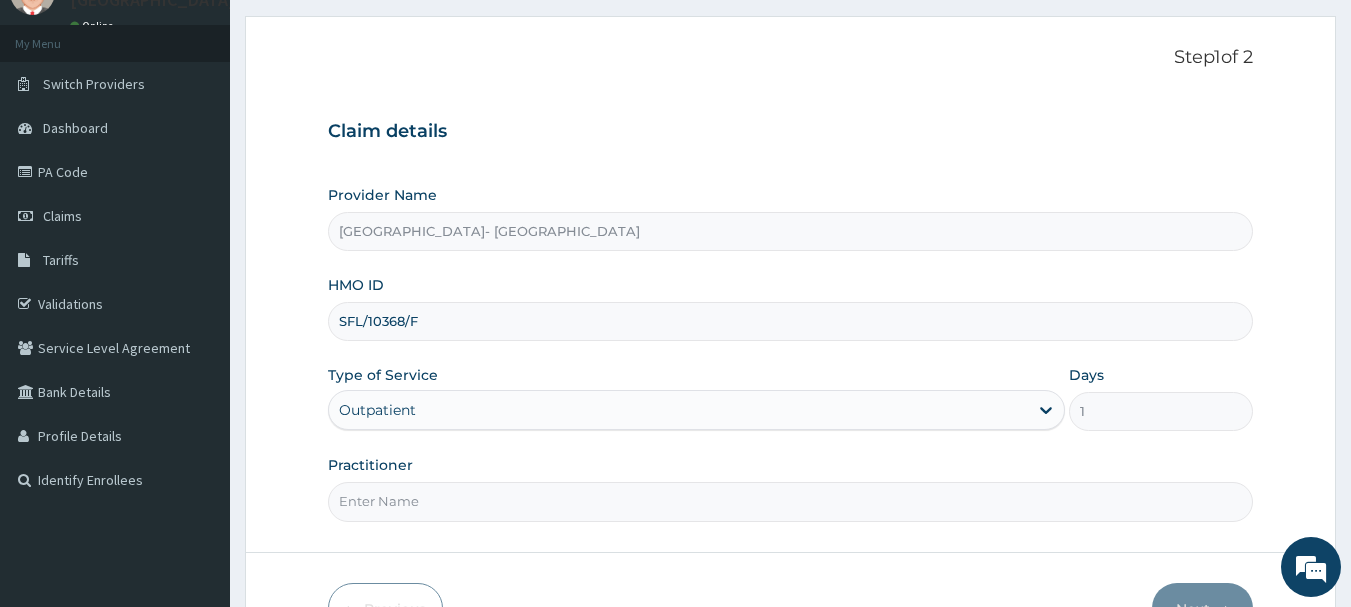 scroll, scrollTop: 120, scrollLeft: 0, axis: vertical 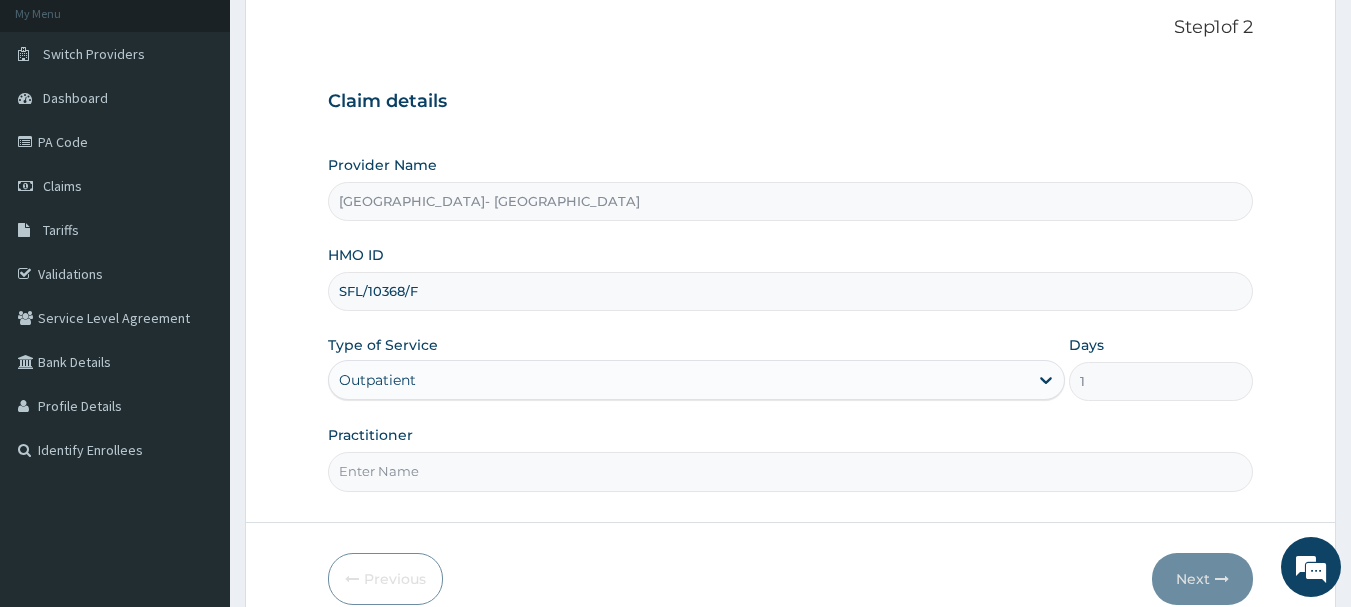 click on "Practitioner" at bounding box center (791, 471) 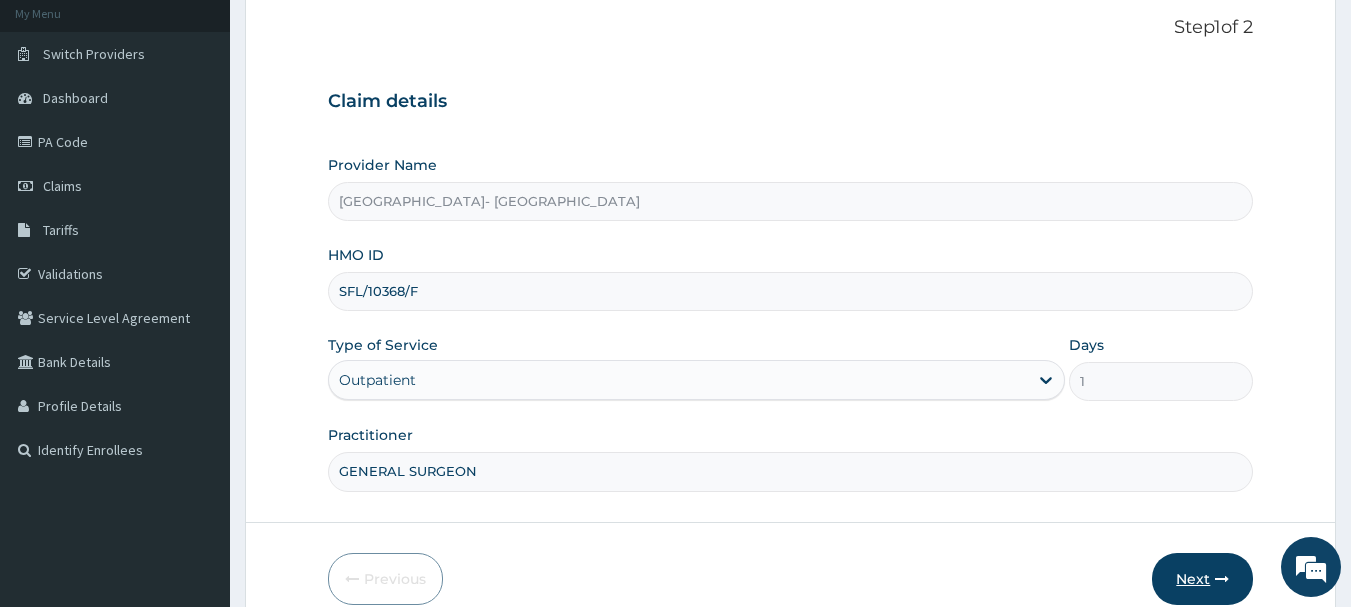 type on "GENERAL SURGEON" 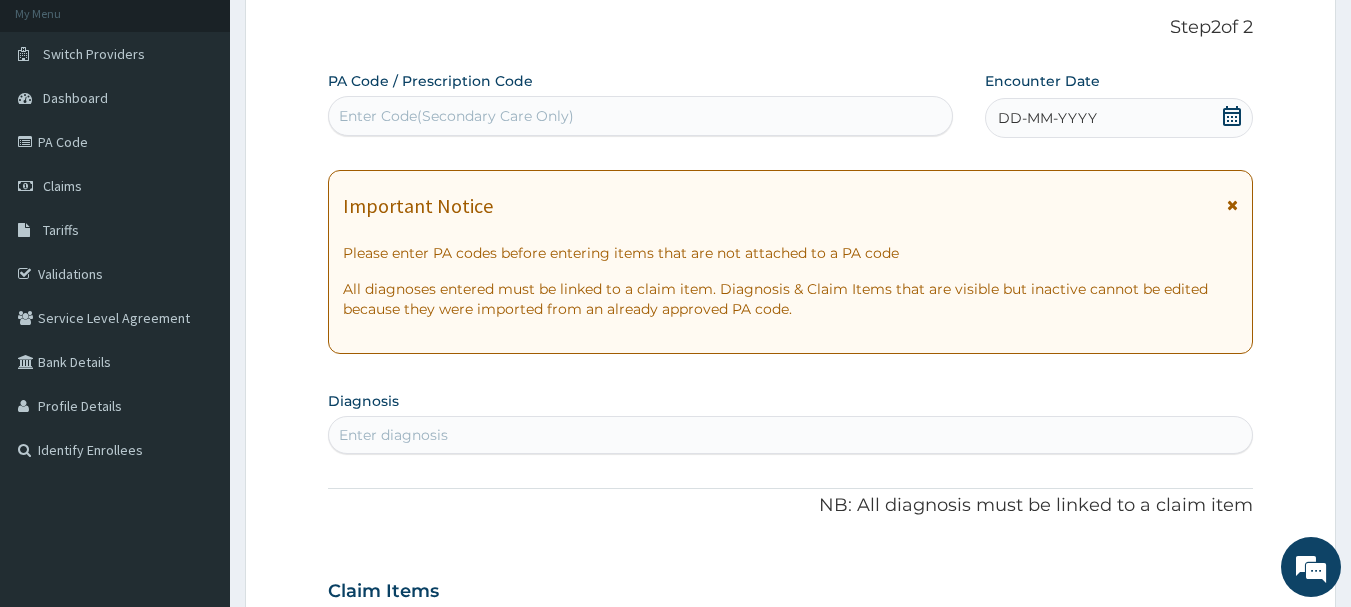 click on "Enter Code(Secondary Care Only)" at bounding box center (641, 116) 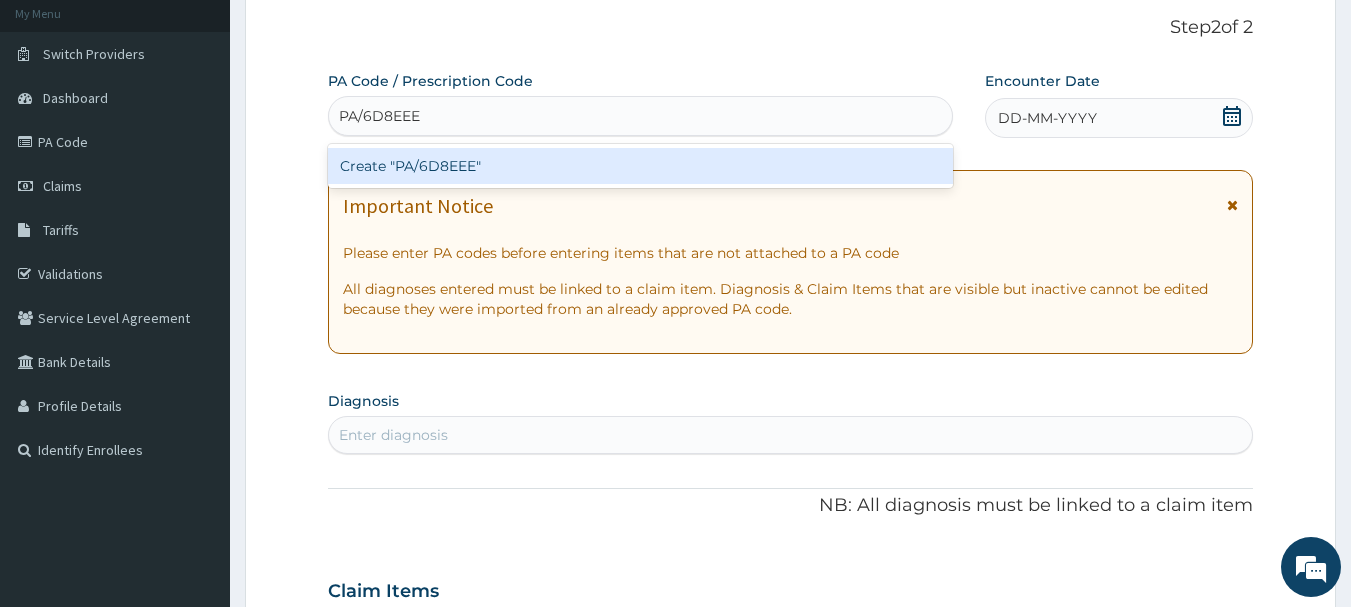 click on "Create "PA/6D8EEE"" at bounding box center (641, 166) 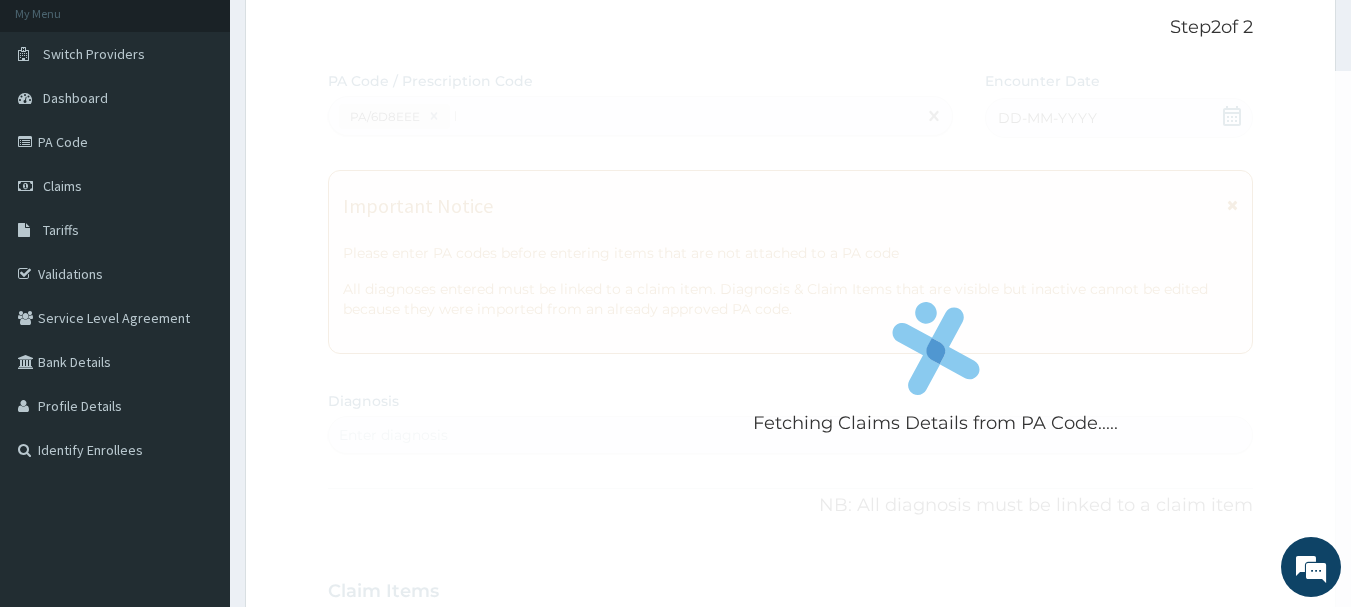 type 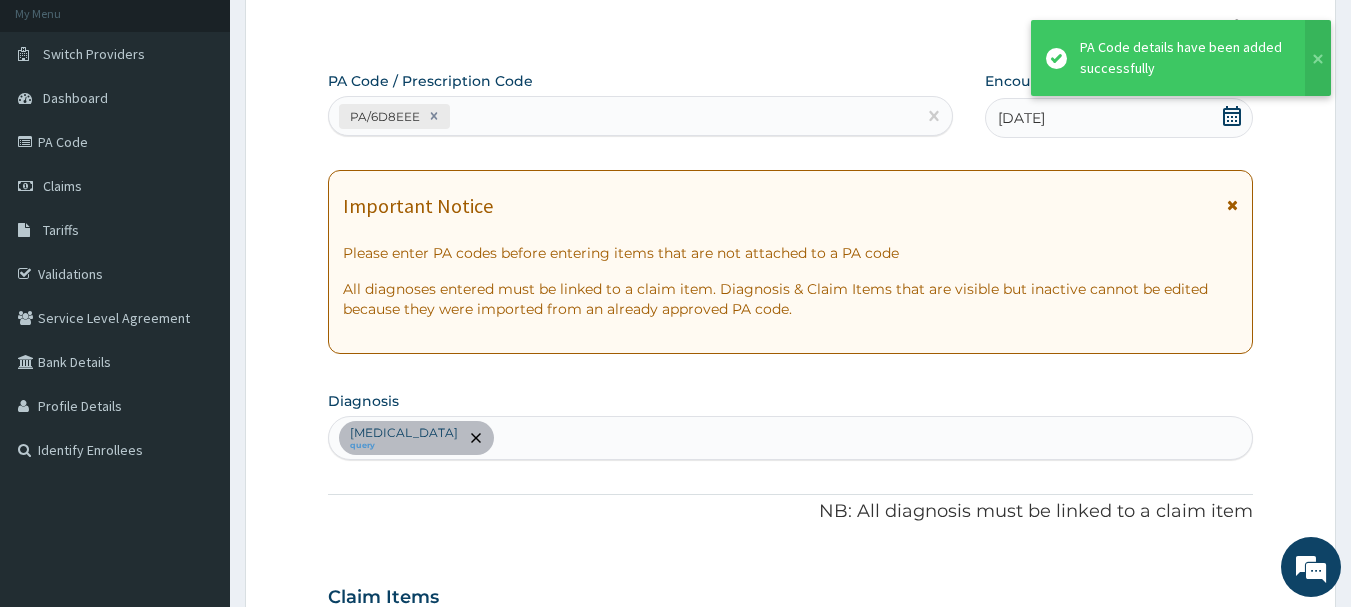 scroll, scrollTop: 529, scrollLeft: 0, axis: vertical 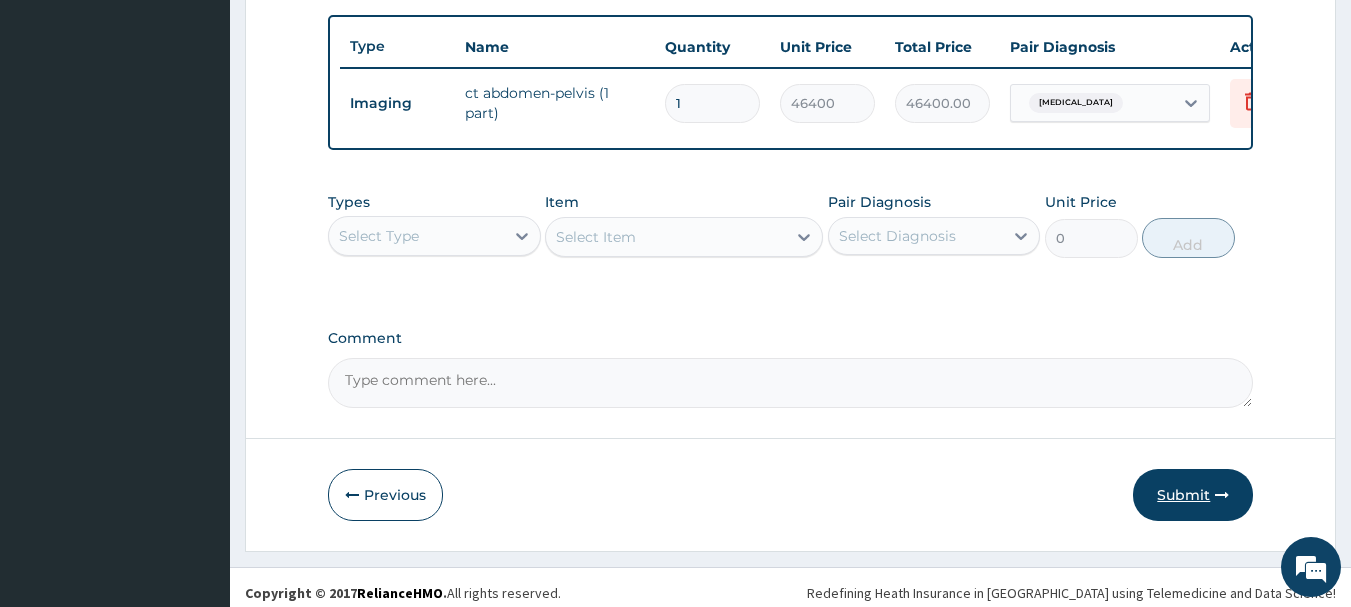click on "Submit" at bounding box center (1193, 495) 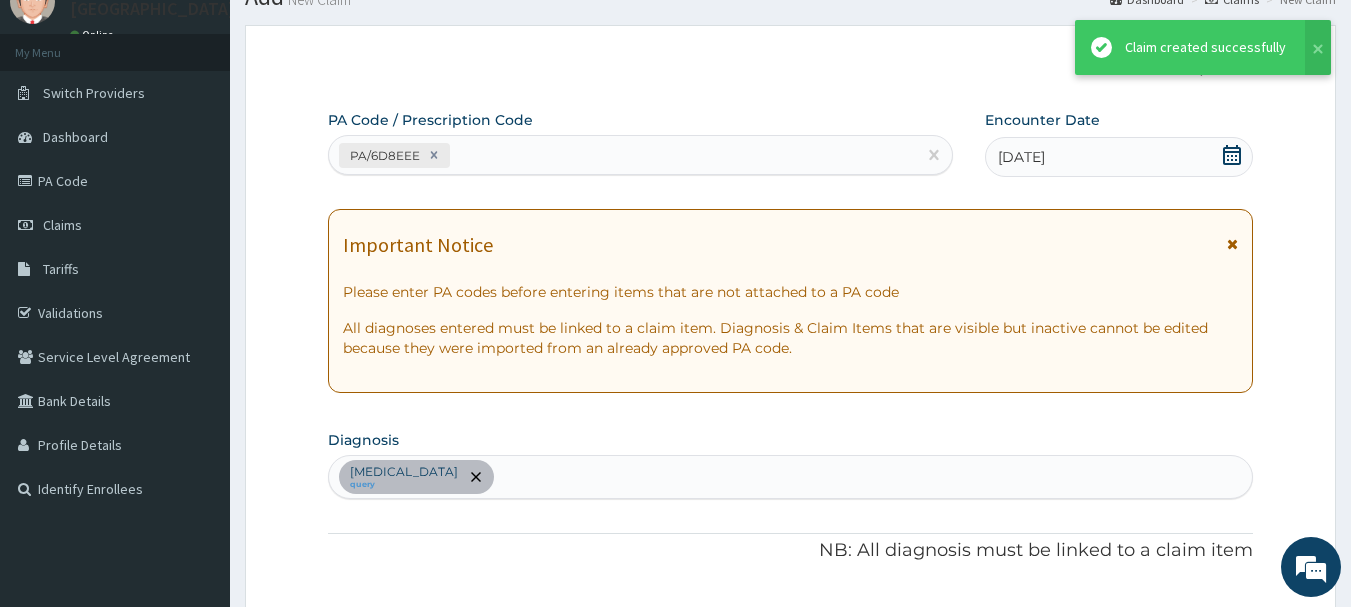 scroll, scrollTop: 729, scrollLeft: 0, axis: vertical 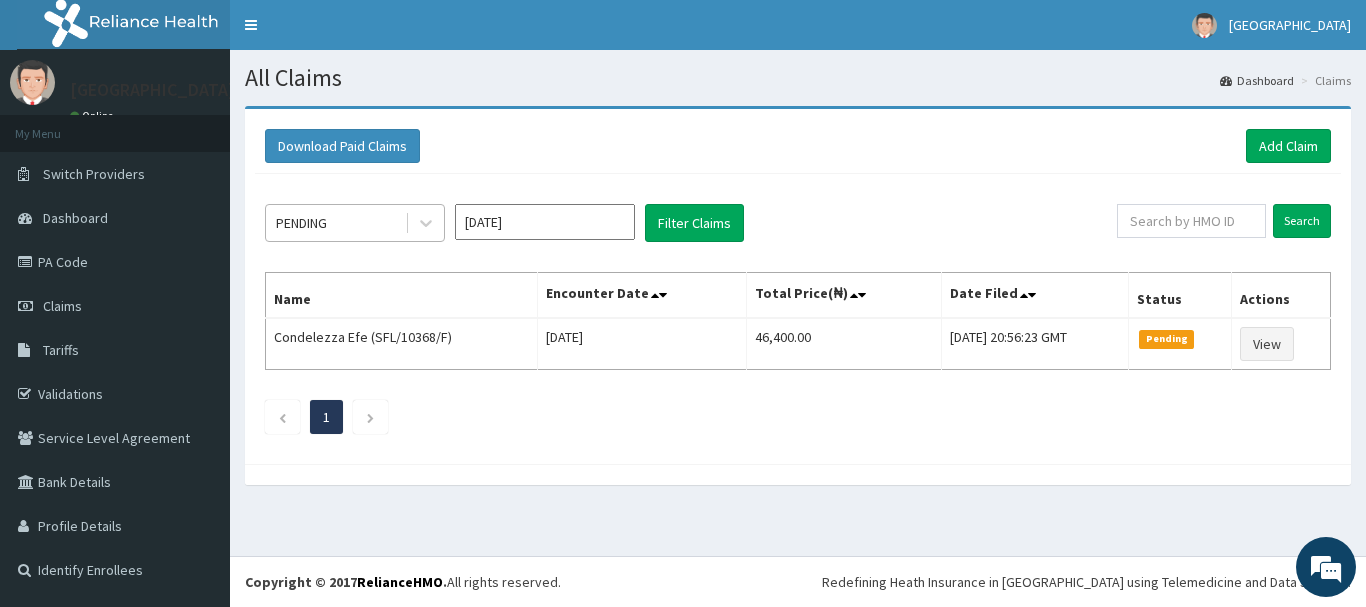 click on "PENDING" at bounding box center (335, 223) 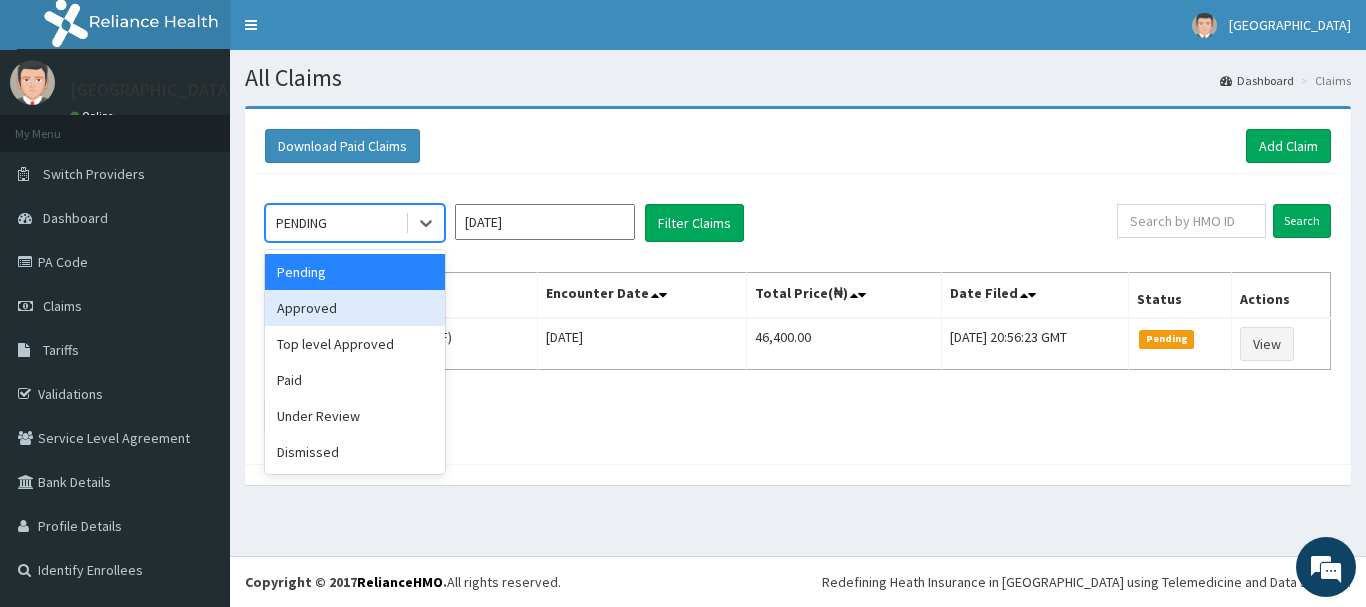 click on "Approved" at bounding box center (355, 308) 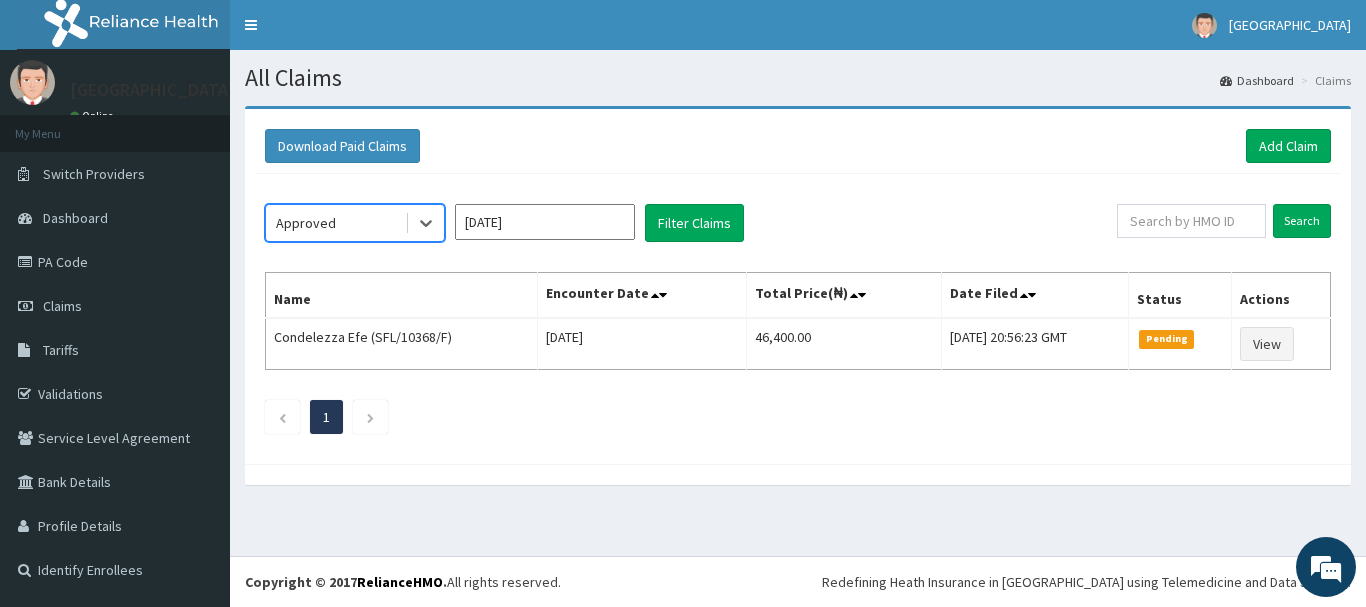 click on "option Approved, selected.   Select is focused ,type to refine list, press Down to open the menu,  Approved Jul 2025 Filter Claims Search Name Encounter Date Total Price(₦) Date Filed Status Actions Condelezza Efe (SFL/10368/F) Sat Jul 12 2025 46,400.00 Sat, 12 Jul 2025 20:56:23 GMT Pending View 1" 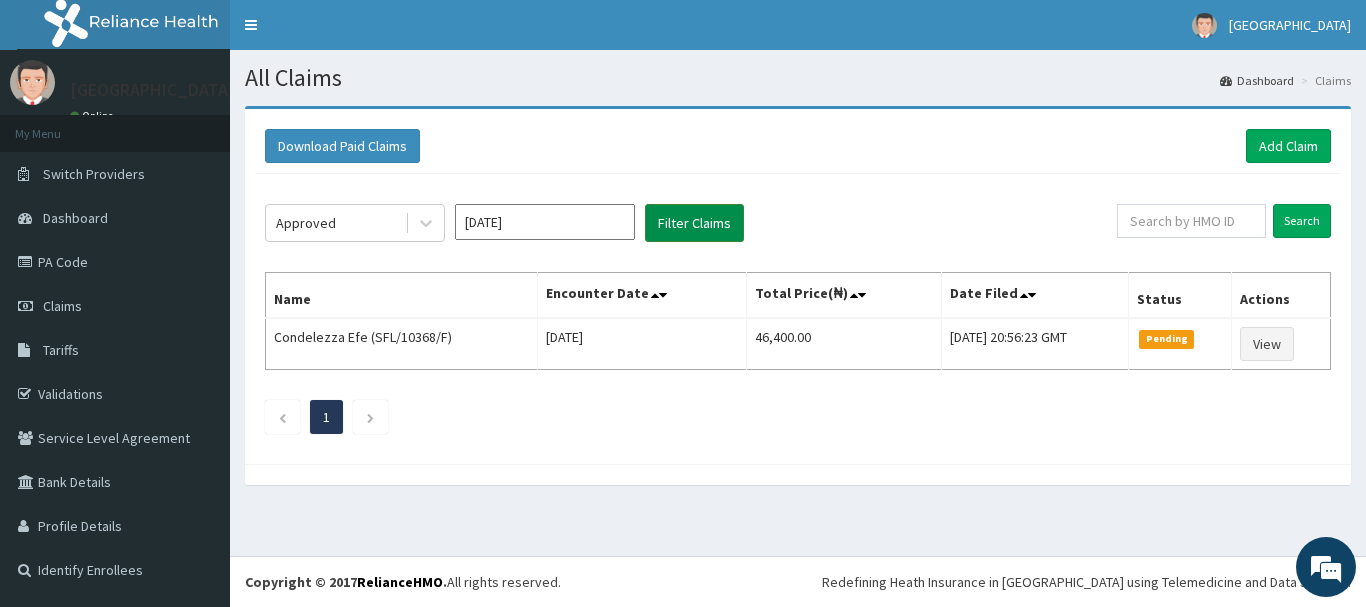 click on "Filter Claims" at bounding box center [694, 223] 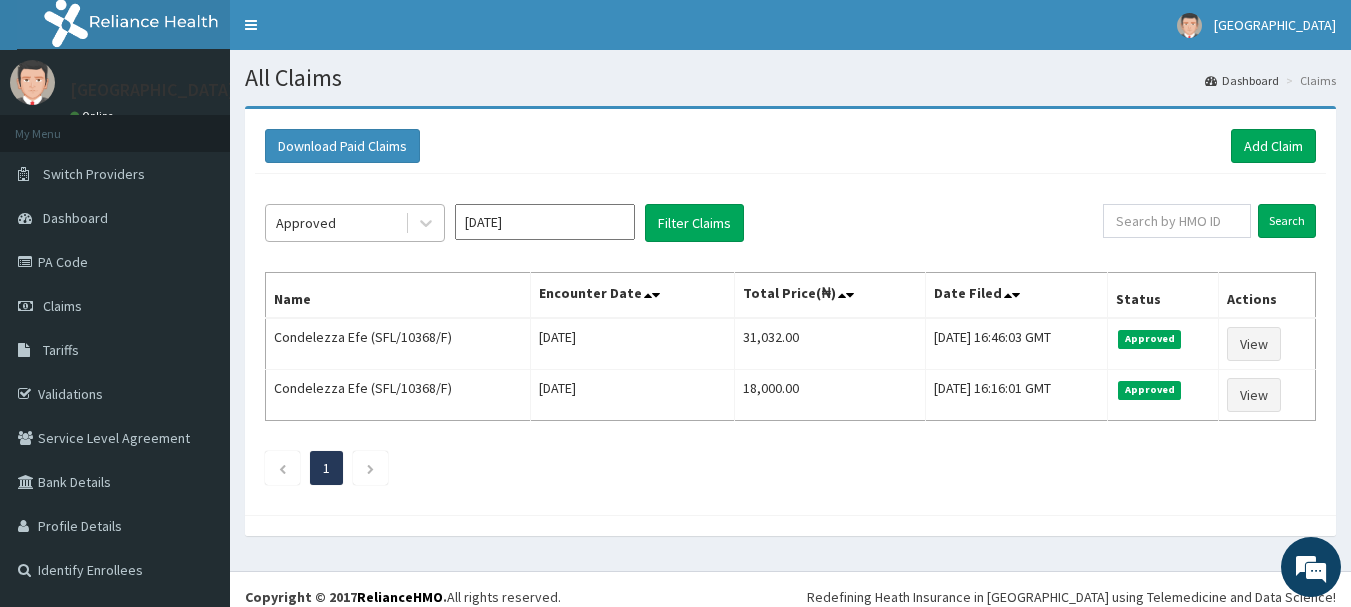 click on "Approved" at bounding box center (335, 223) 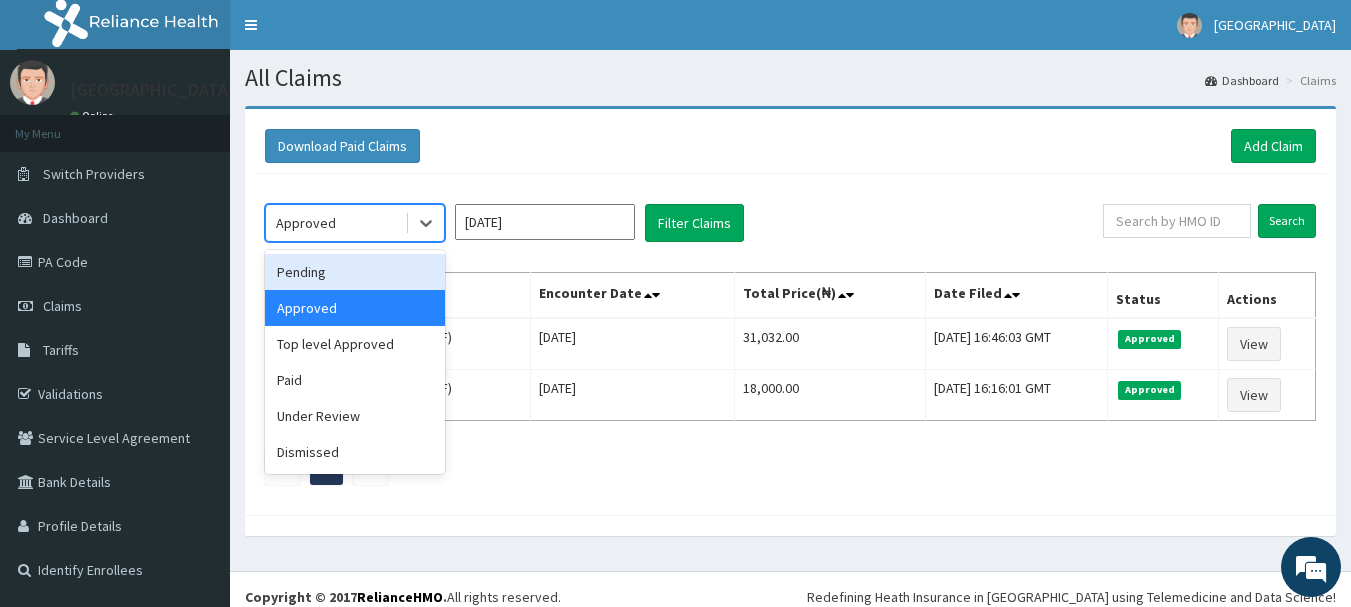 click on "Pending" at bounding box center [355, 272] 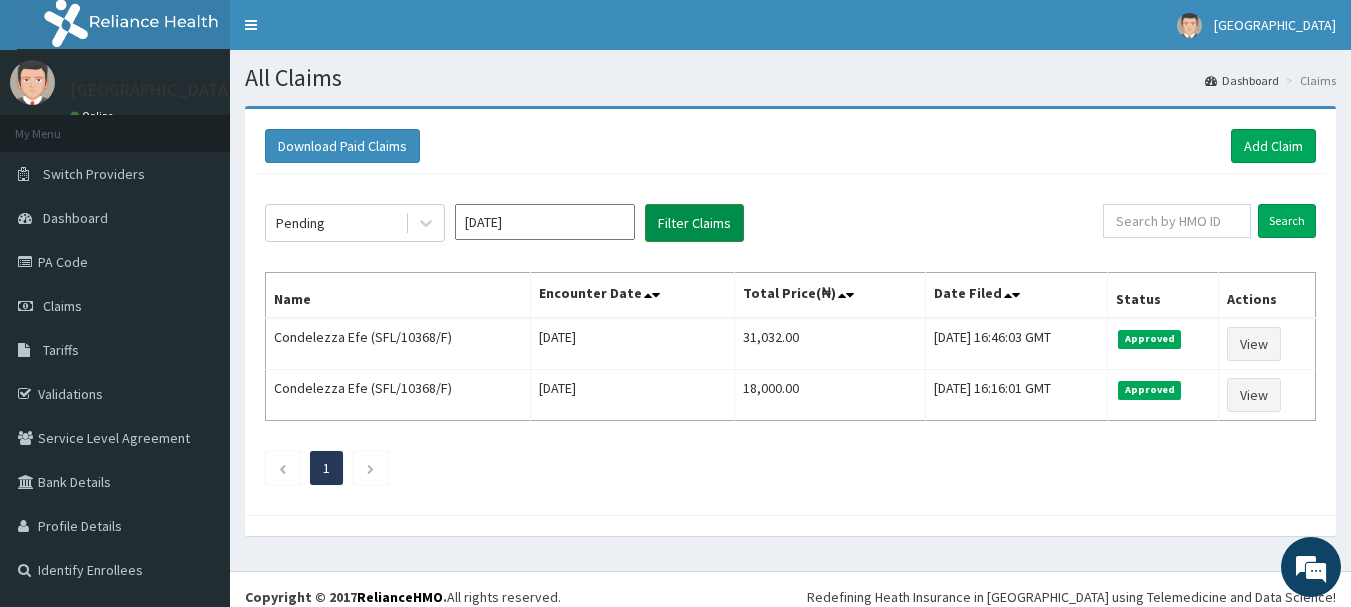 click on "Filter Claims" at bounding box center [694, 223] 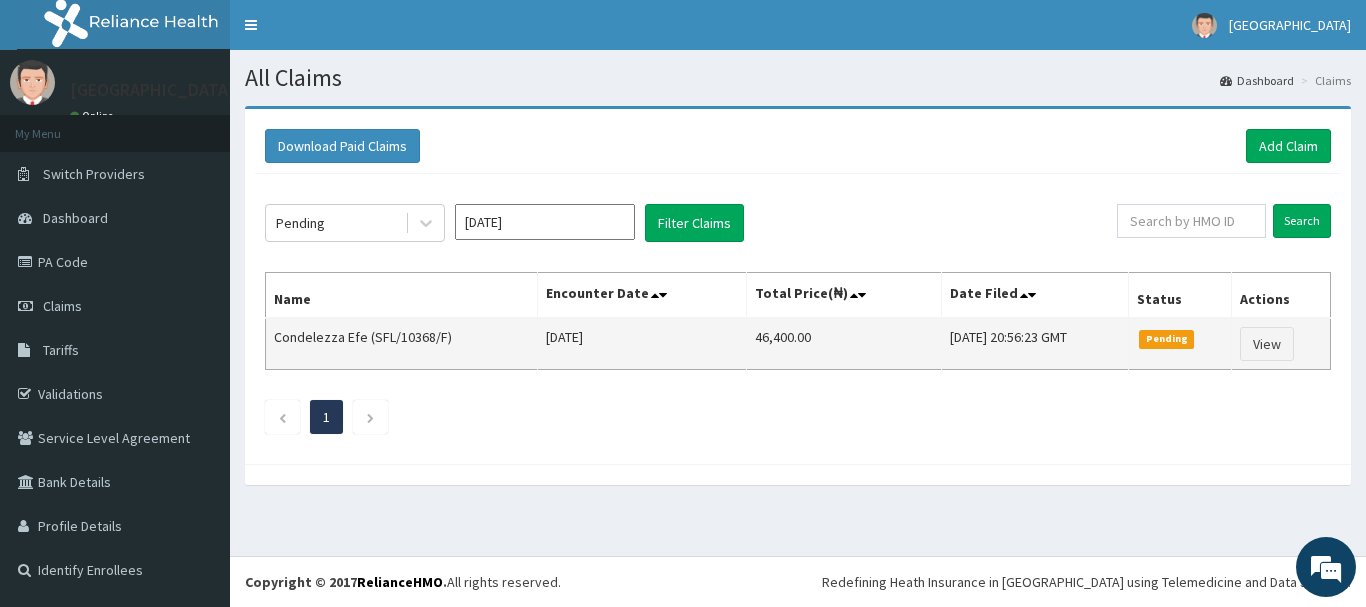 click on "[DATE] 20:56:23 GMT" at bounding box center [1035, 344] 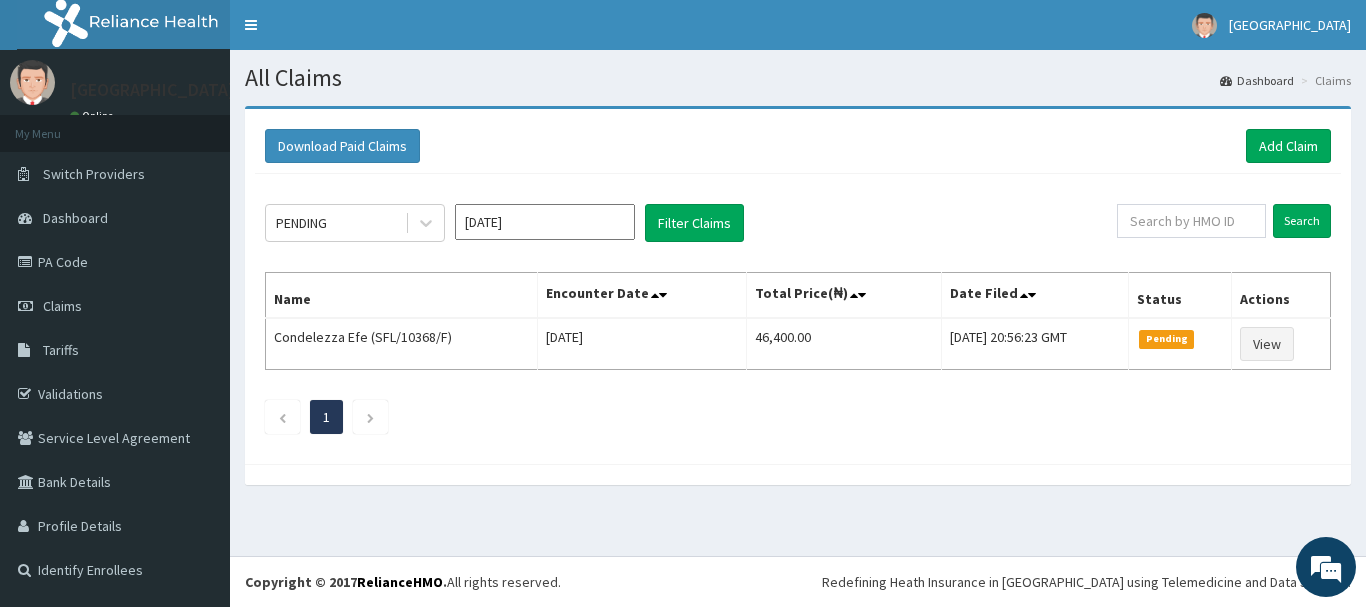 scroll, scrollTop: 0, scrollLeft: 0, axis: both 